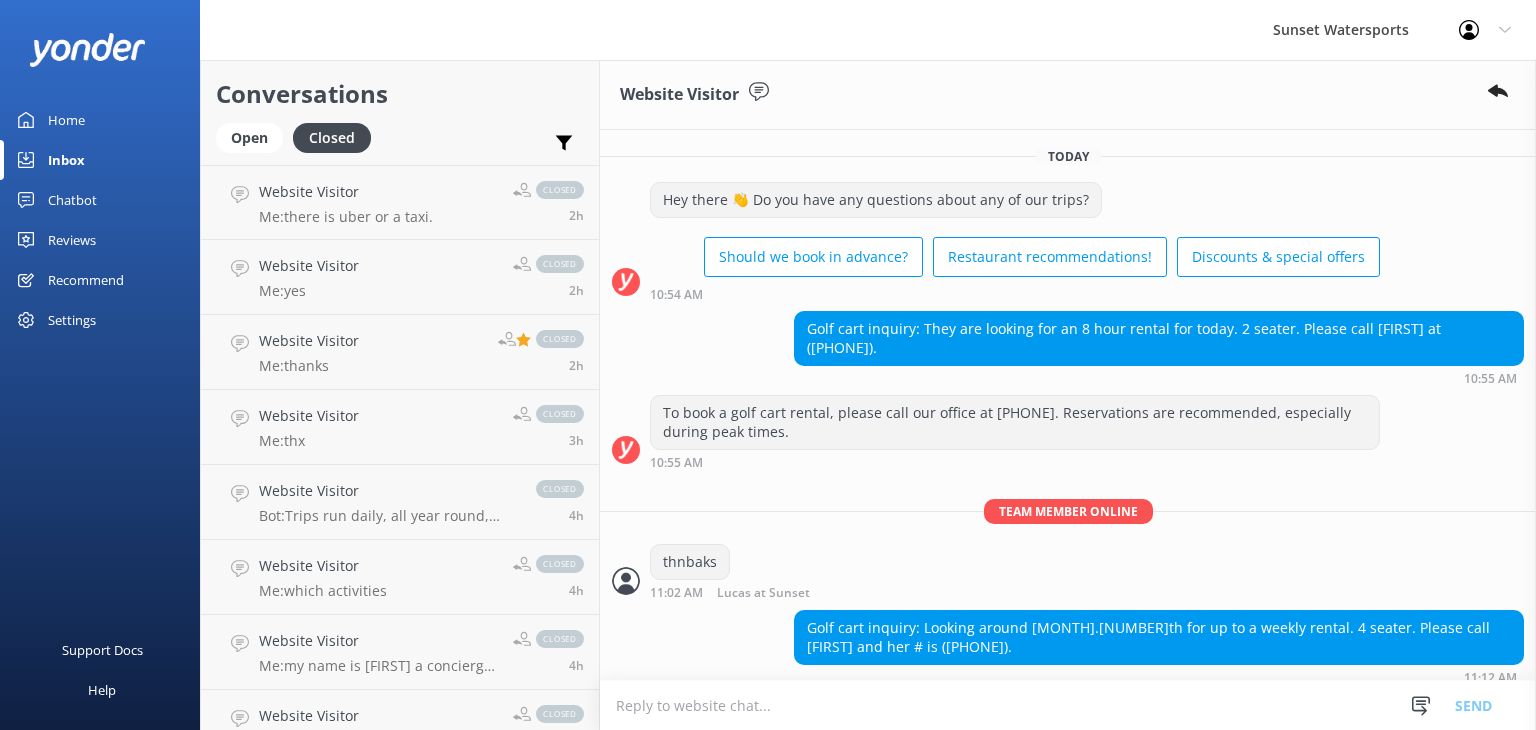 scroll, scrollTop: 0, scrollLeft: 0, axis: both 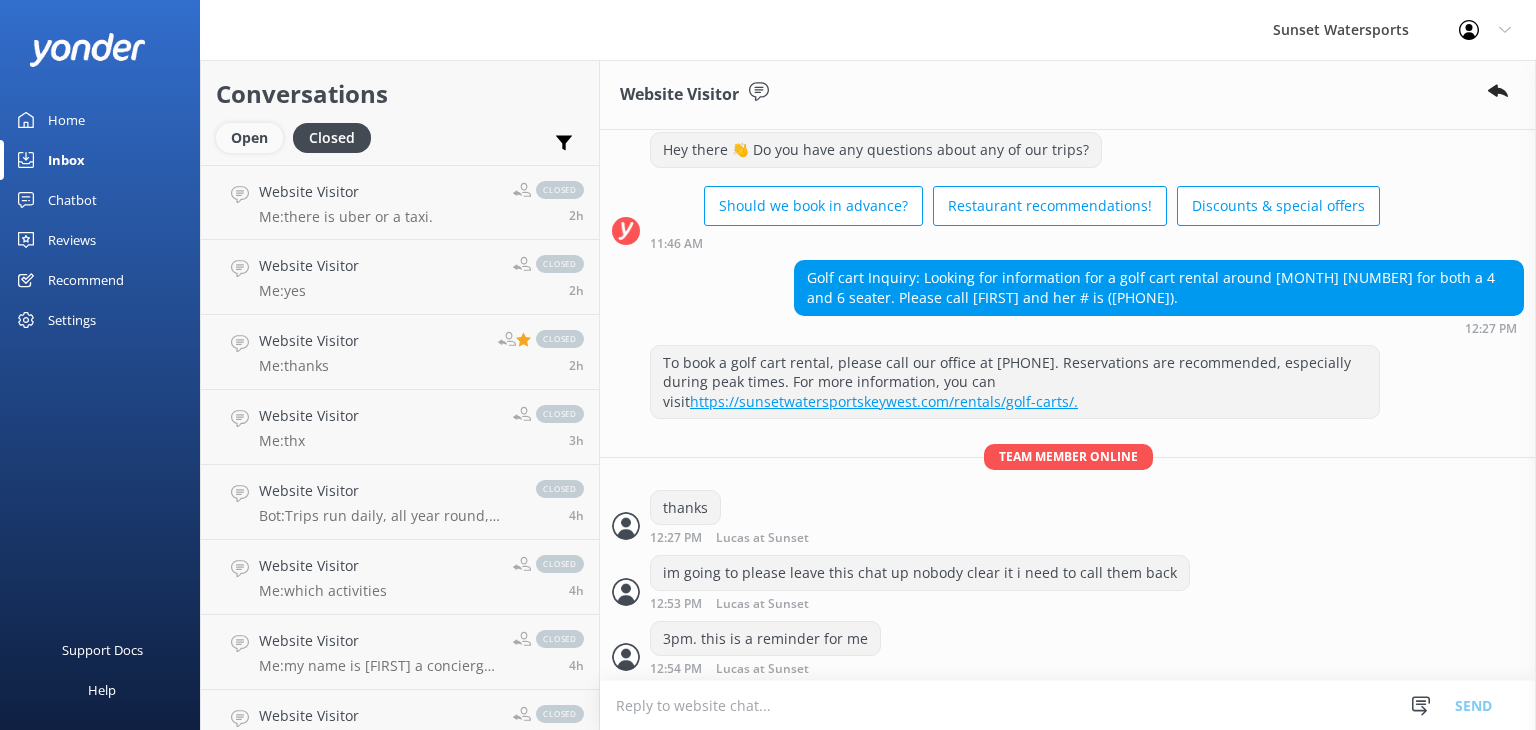 click on "Open" at bounding box center (249, 138) 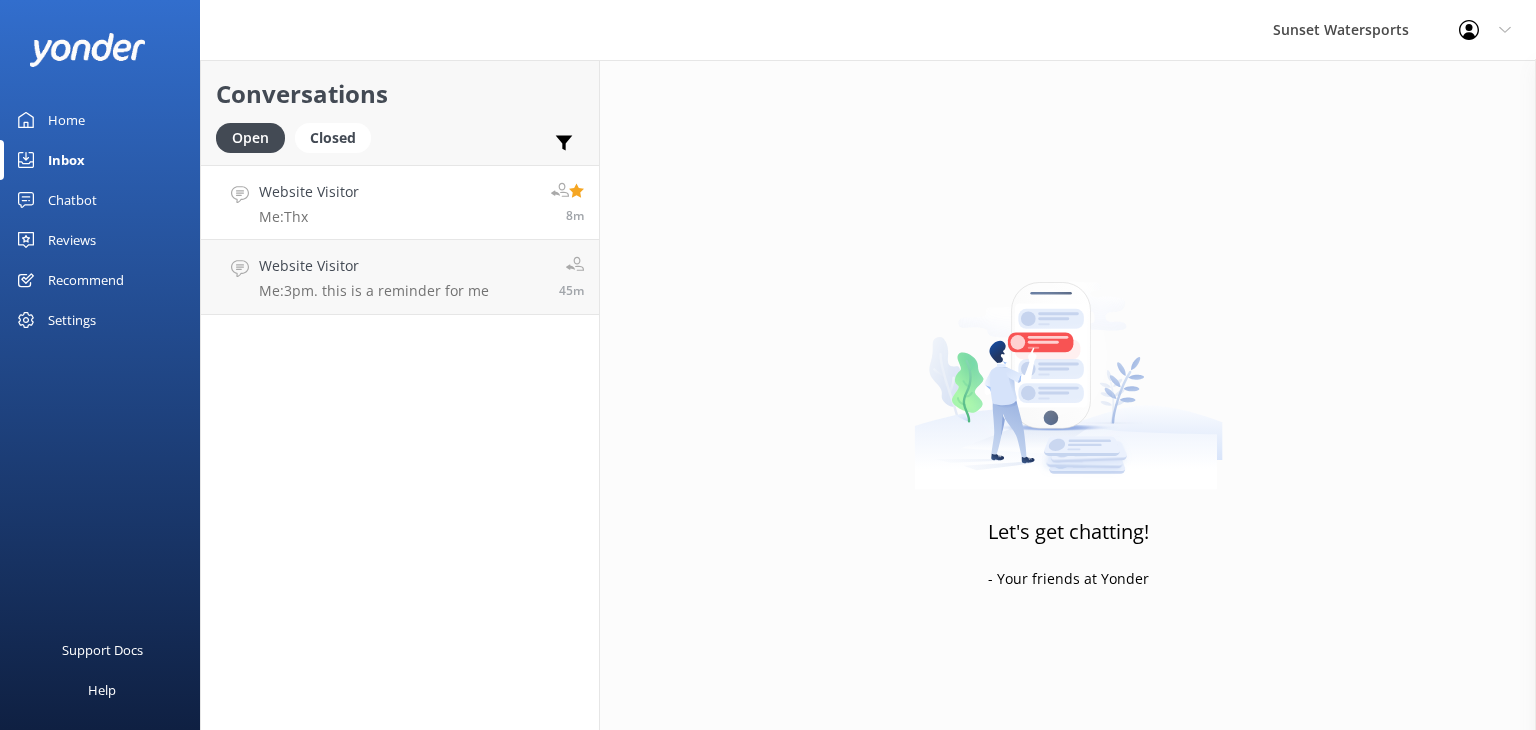 click on "Website Visitor Me:  Thx 8m" at bounding box center [400, 202] 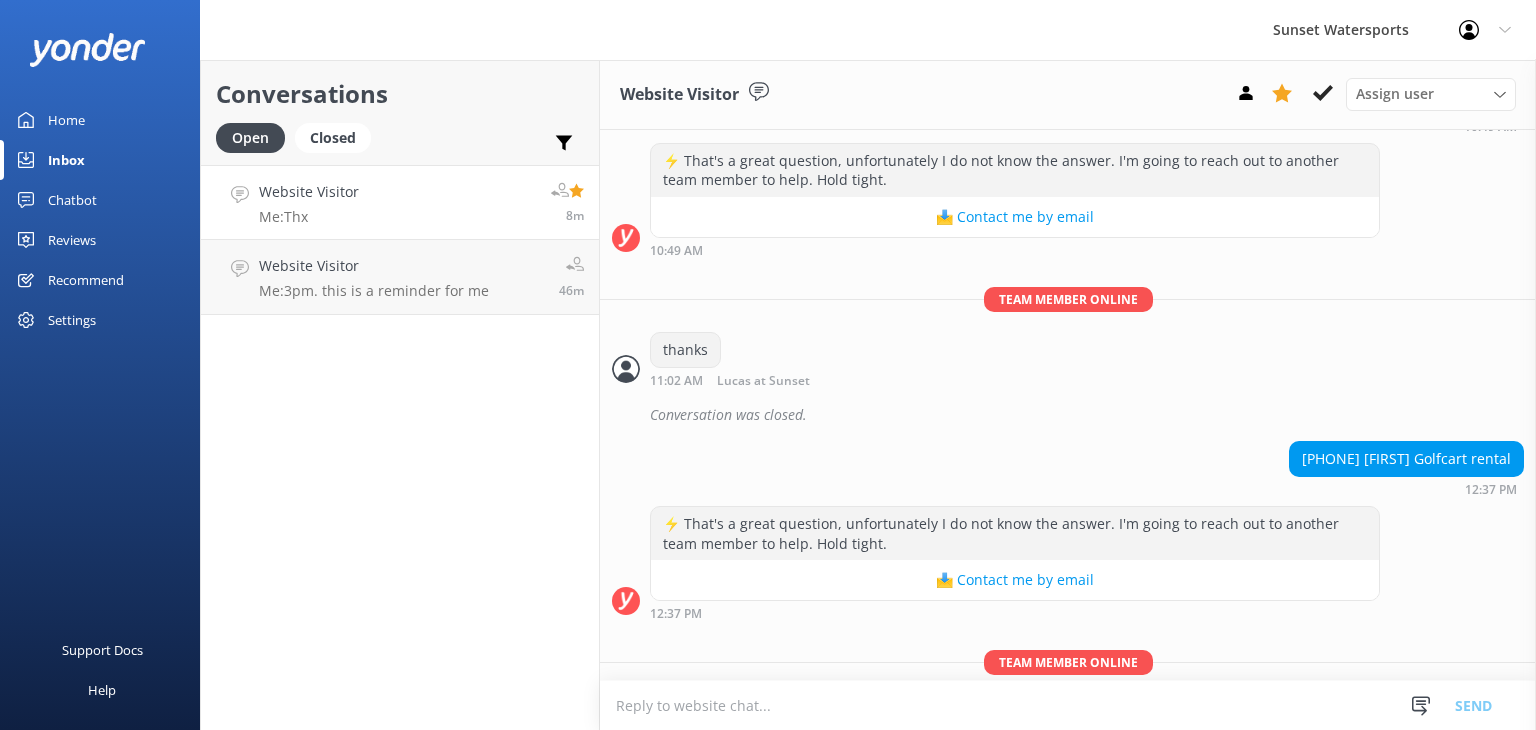 scroll, scrollTop: 11302, scrollLeft: 0, axis: vertical 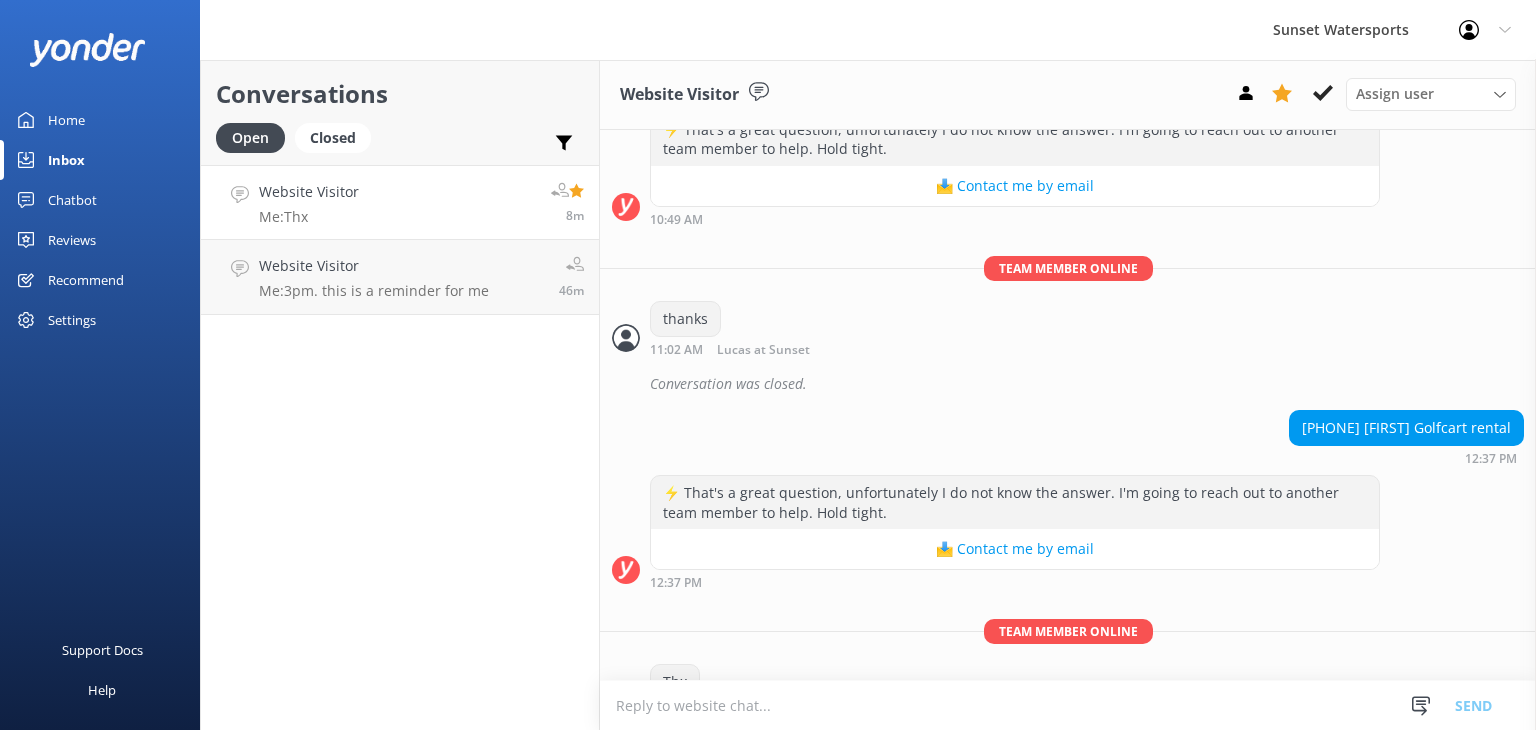 click on "Website Visitor Me:  Thx 8m" at bounding box center [400, 202] 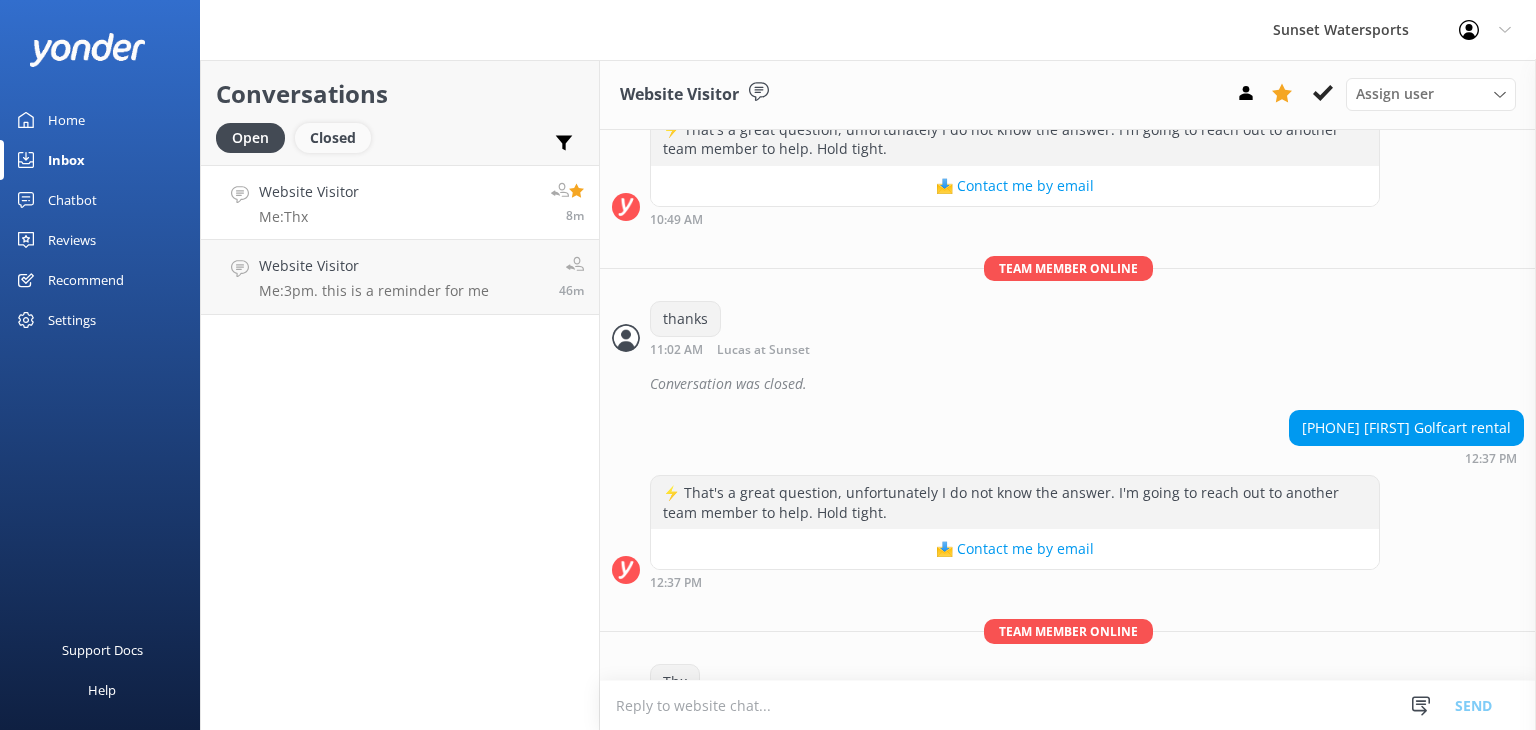 click on "Closed" at bounding box center (333, 138) 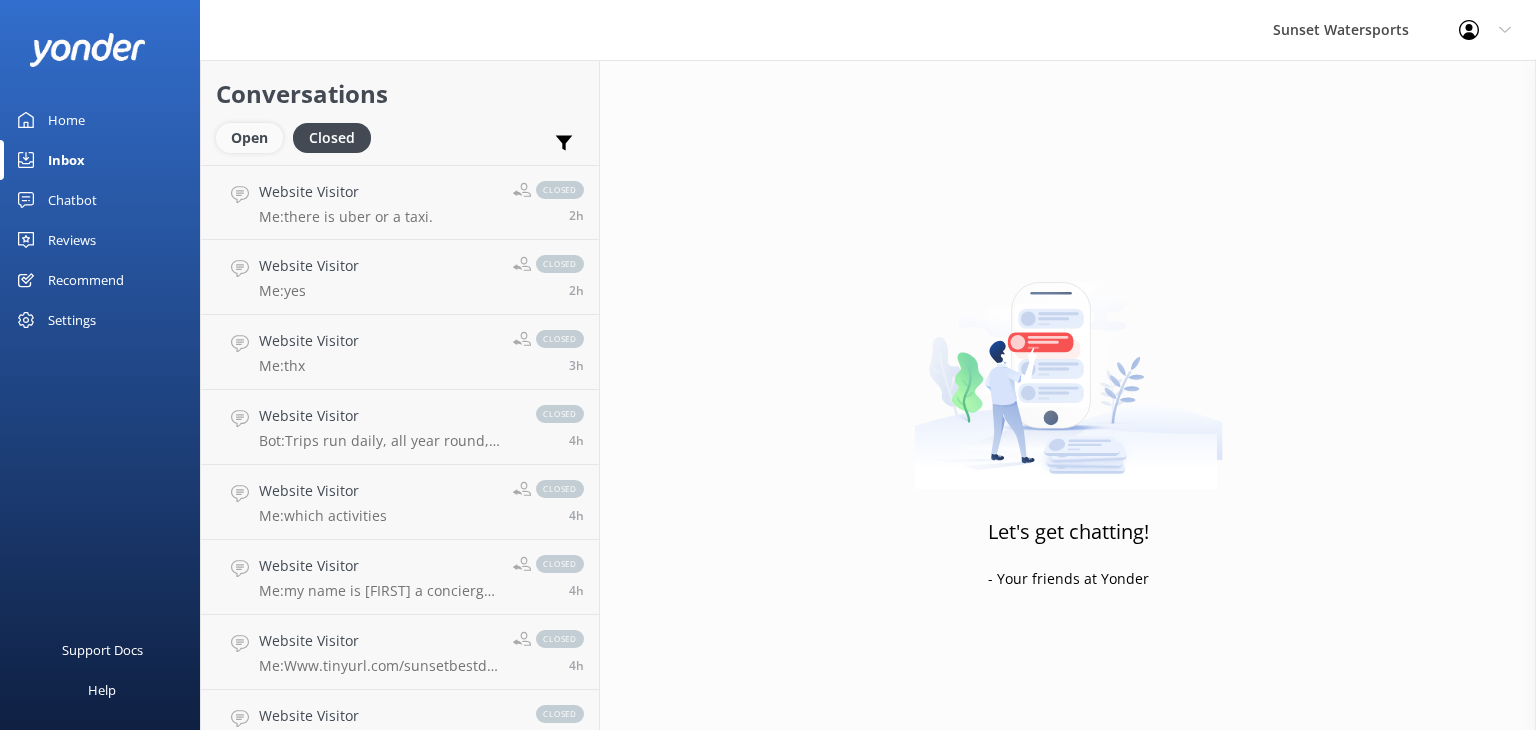 click on "Open" at bounding box center (249, 138) 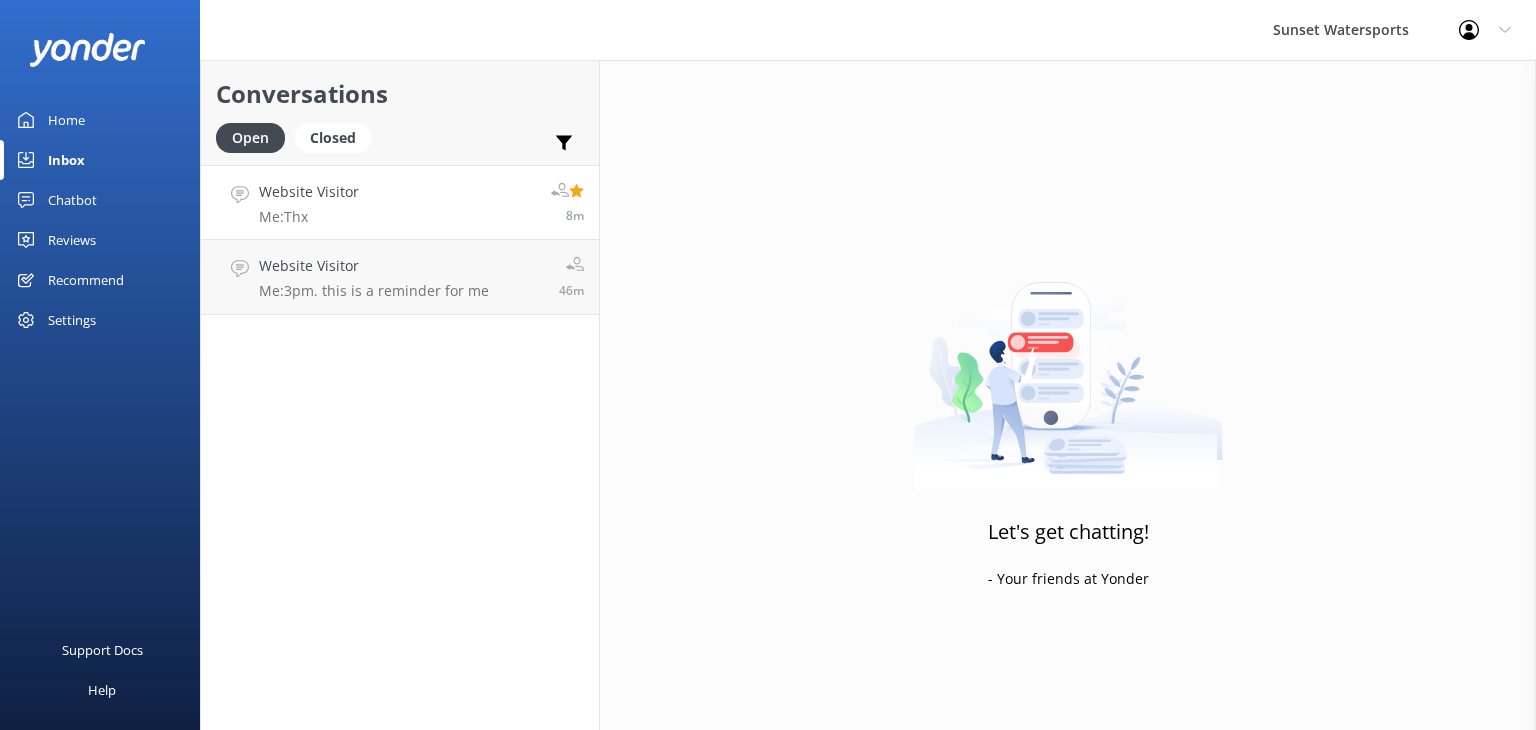 click on "Website Visitor Me:  Thx 8m" at bounding box center [400, 202] 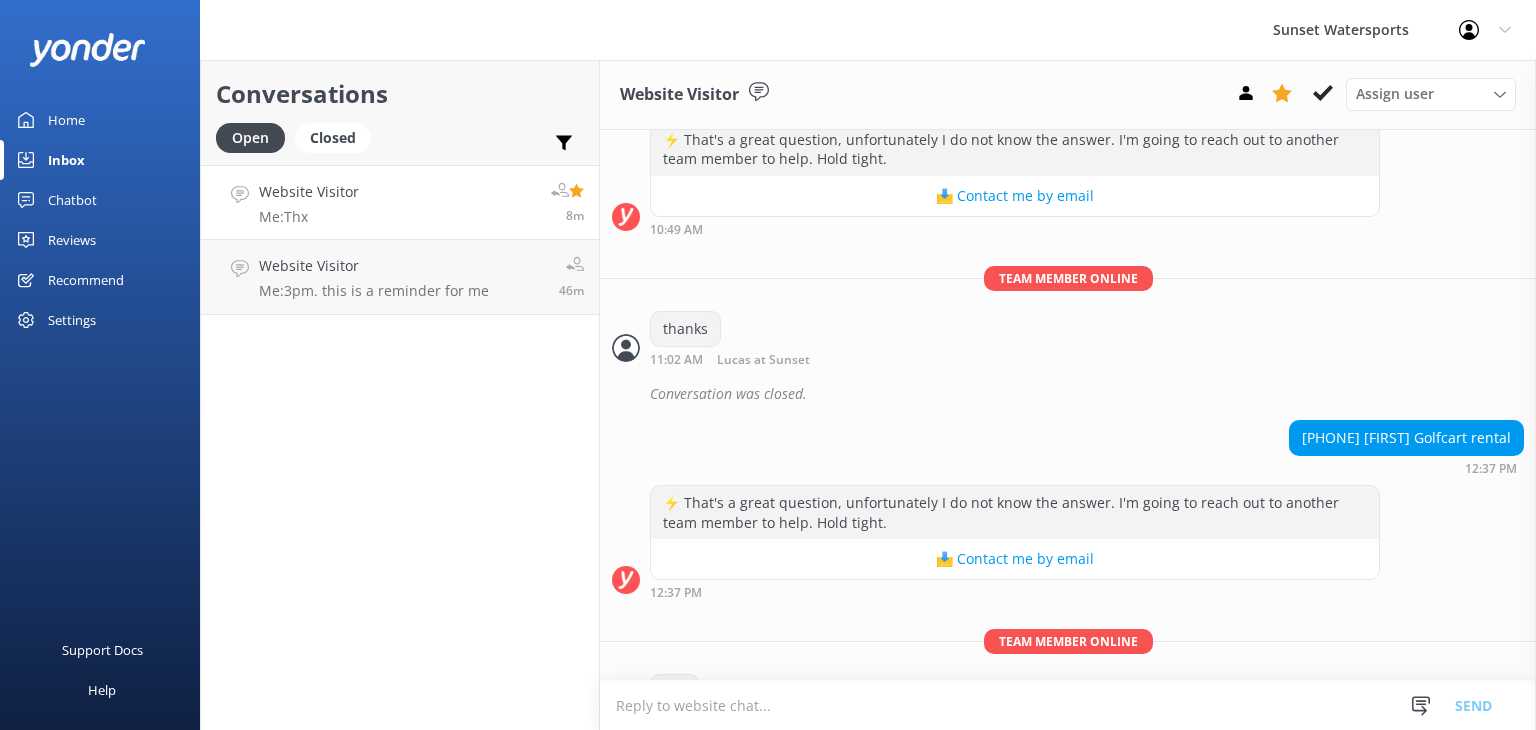 scroll, scrollTop: 11302, scrollLeft: 0, axis: vertical 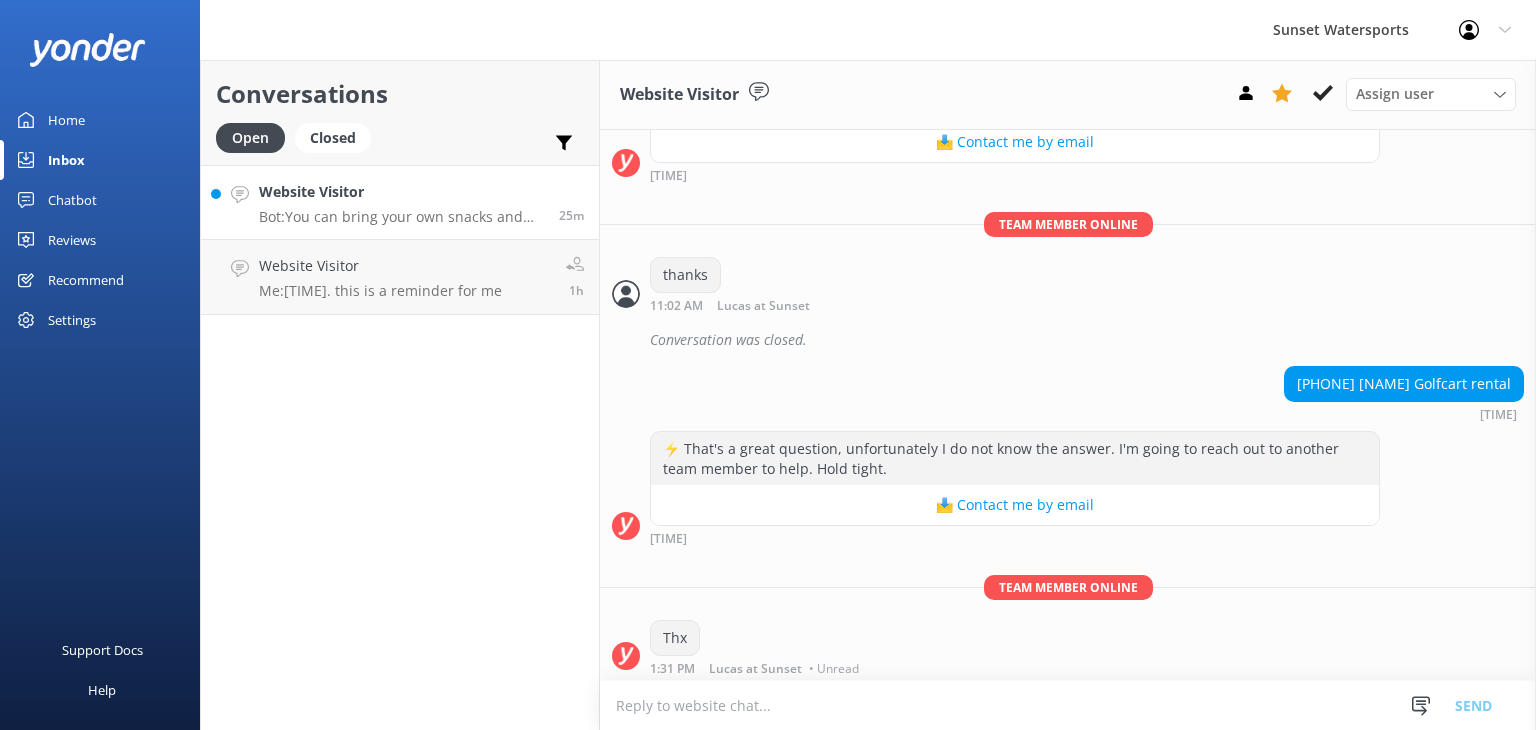 click on "Bot:  You can bring your own snacks and drinks, but no alcohol can be brought on our public trips. If you rented one of our rental boats, you can bring alcohol." at bounding box center (401, 217) 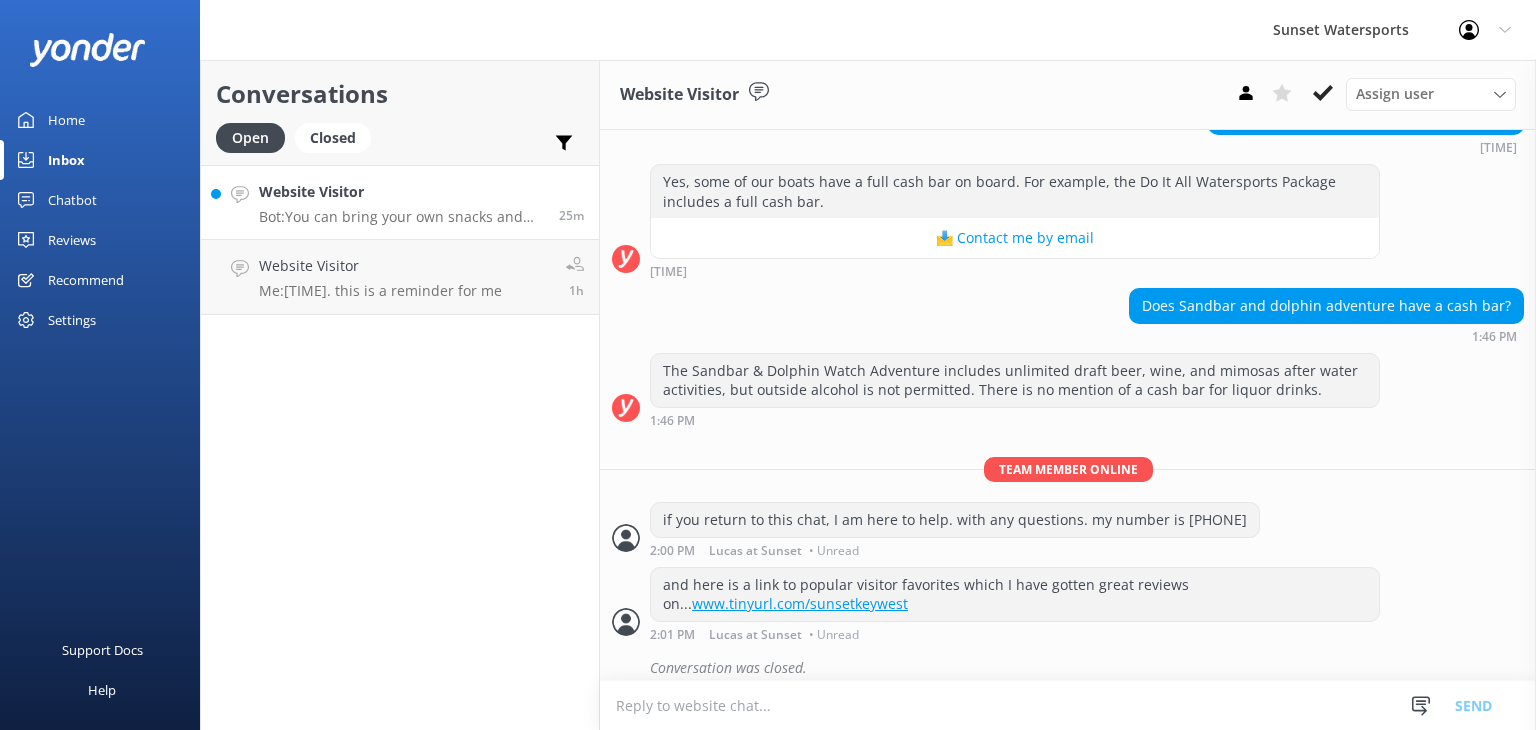 scroll, scrollTop: 410, scrollLeft: 0, axis: vertical 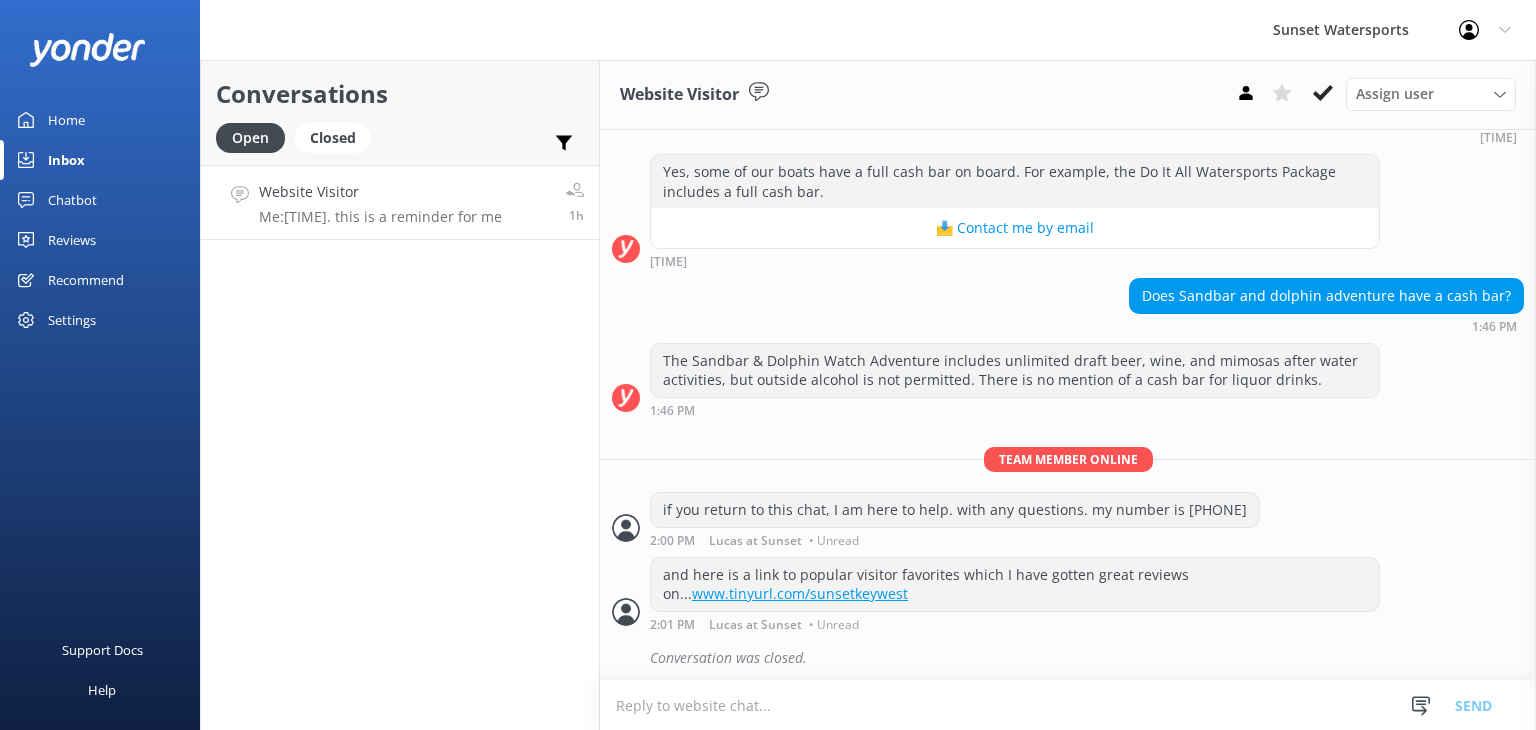 click on "Website Visitor Me:  3pm. this is a reminder for me 1h" at bounding box center [400, 202] 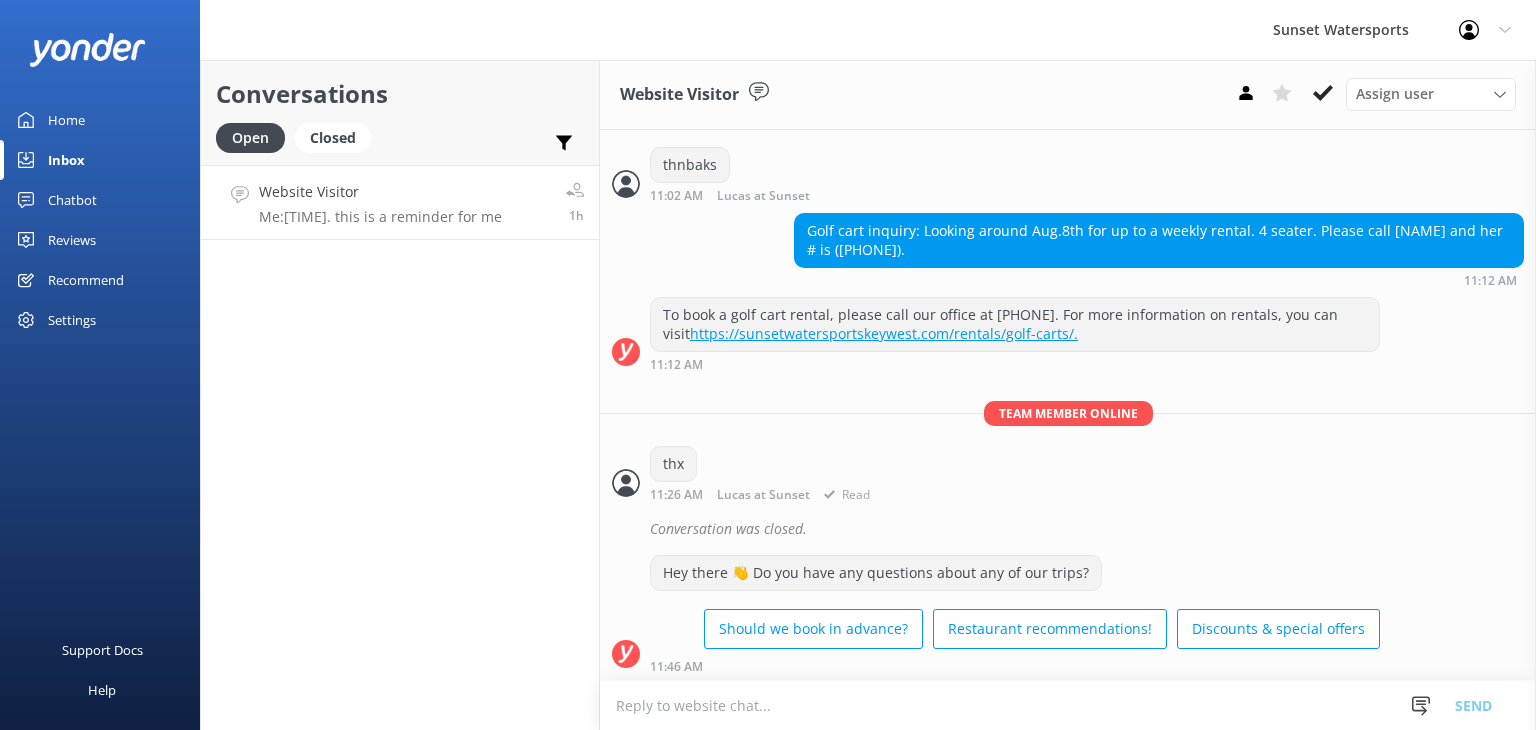 scroll, scrollTop: 320, scrollLeft: 0, axis: vertical 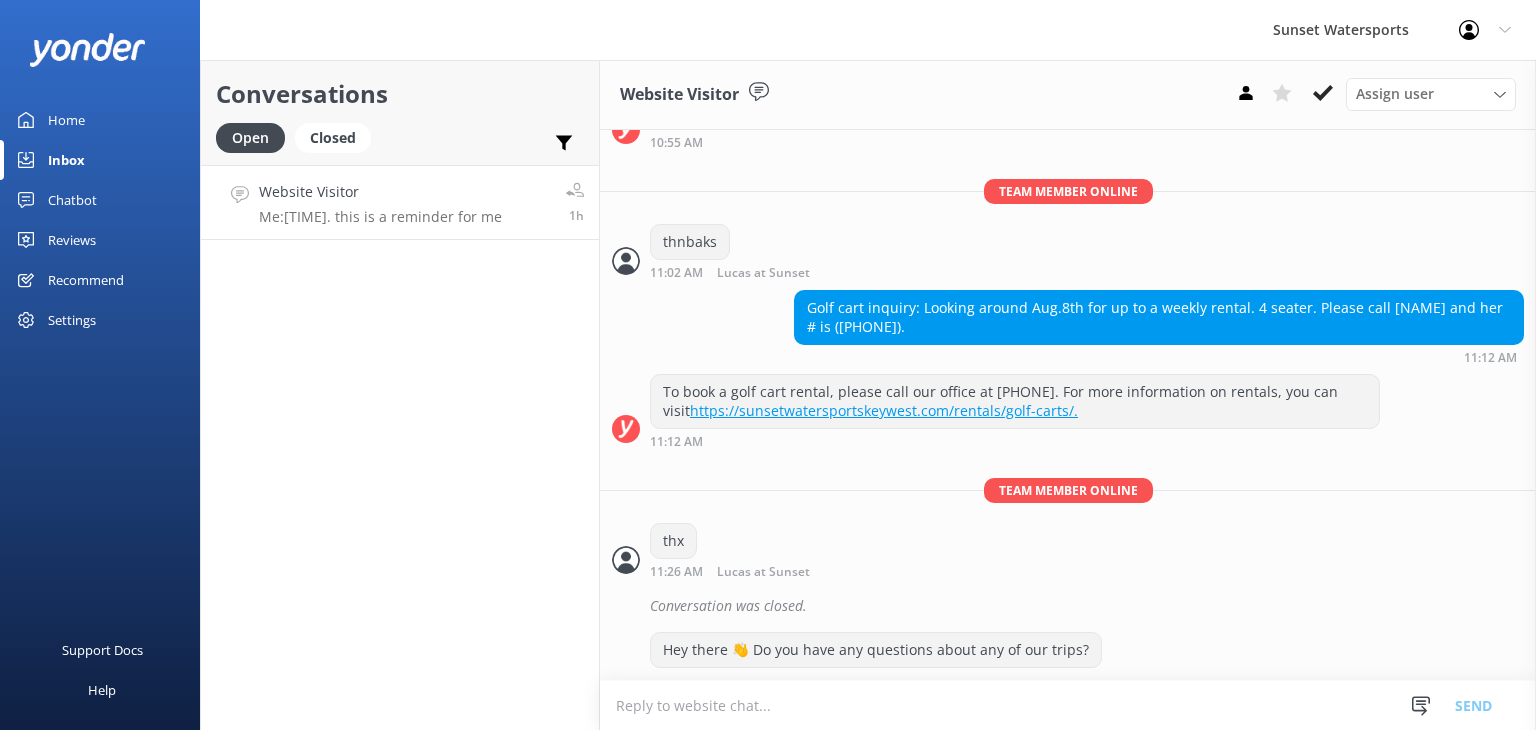 click on "Website Visitor Me:  3pm. this is a reminder for me" at bounding box center [380, 202] 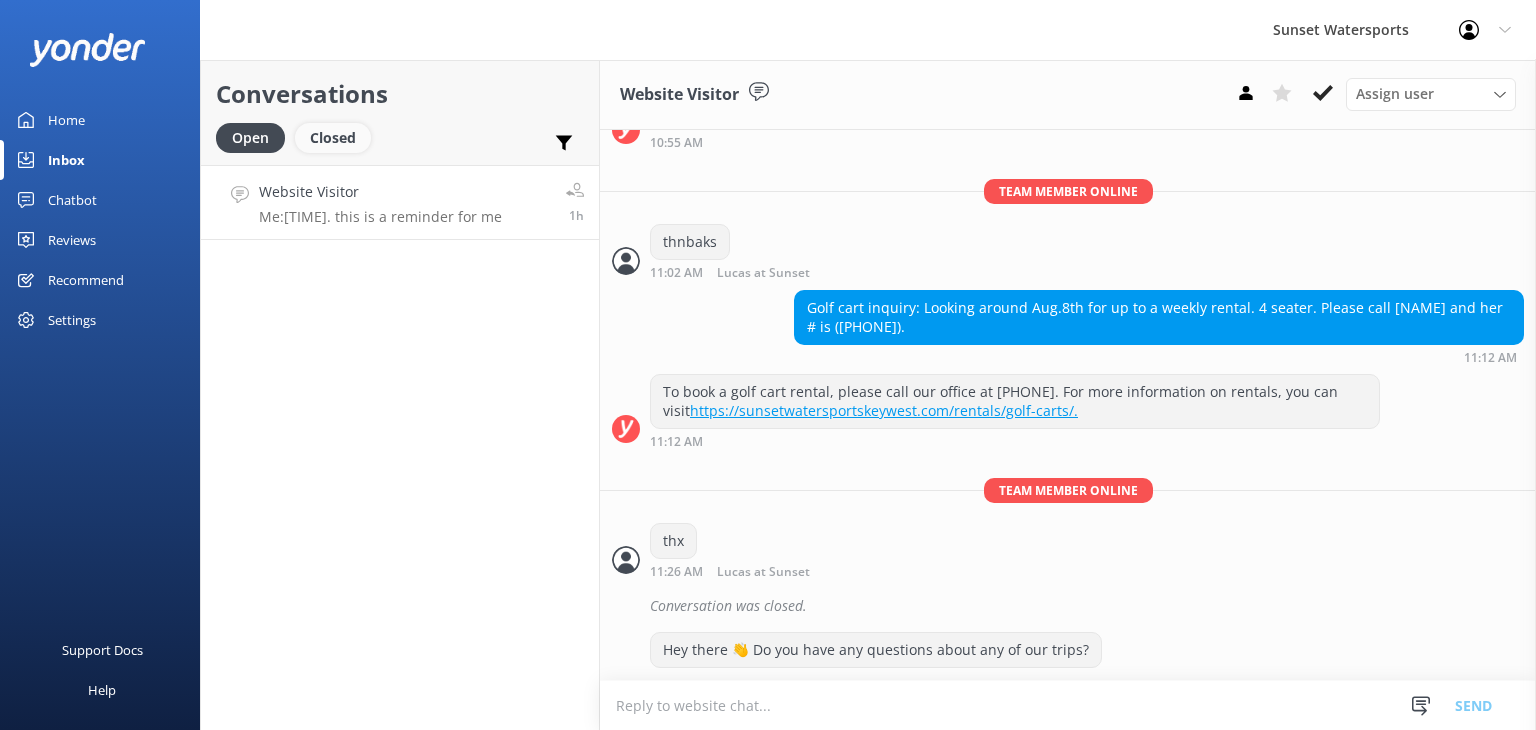 click on "Closed" at bounding box center (333, 138) 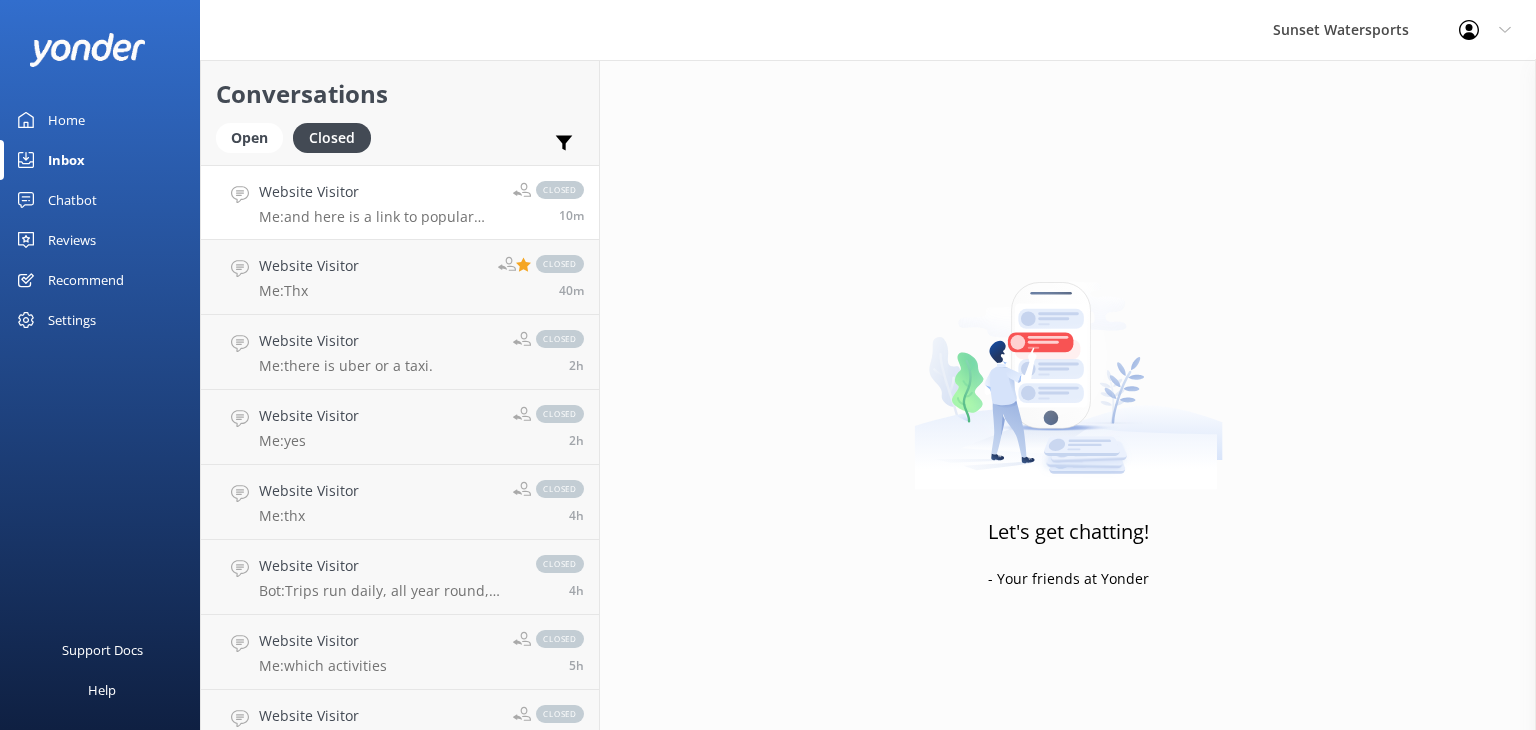 click on "Me:  and here is a link to popular visitor favorites which I have gotten great reviews on... www.tinyurl.com/sunsetkeywest" at bounding box center (378, 217) 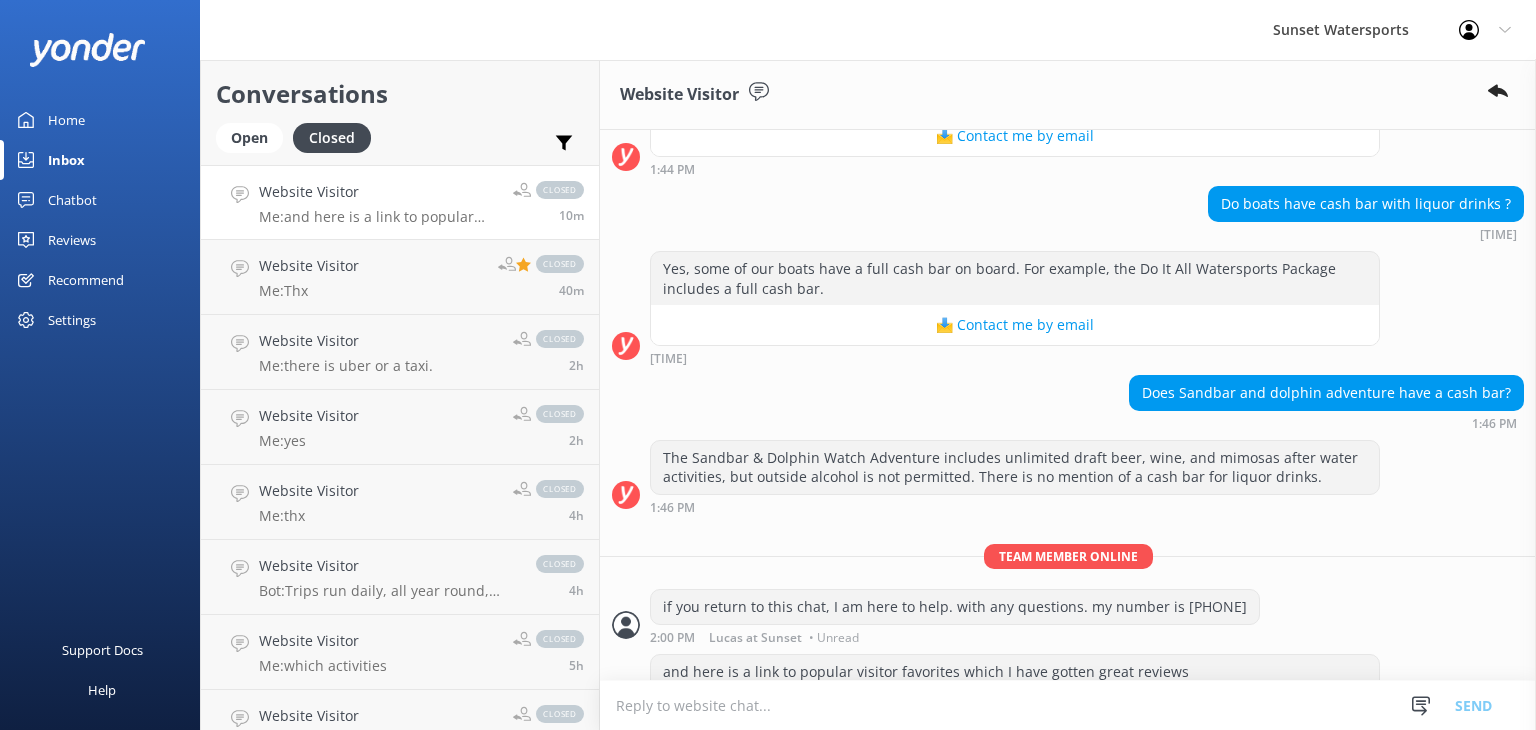 scroll, scrollTop: 410, scrollLeft: 0, axis: vertical 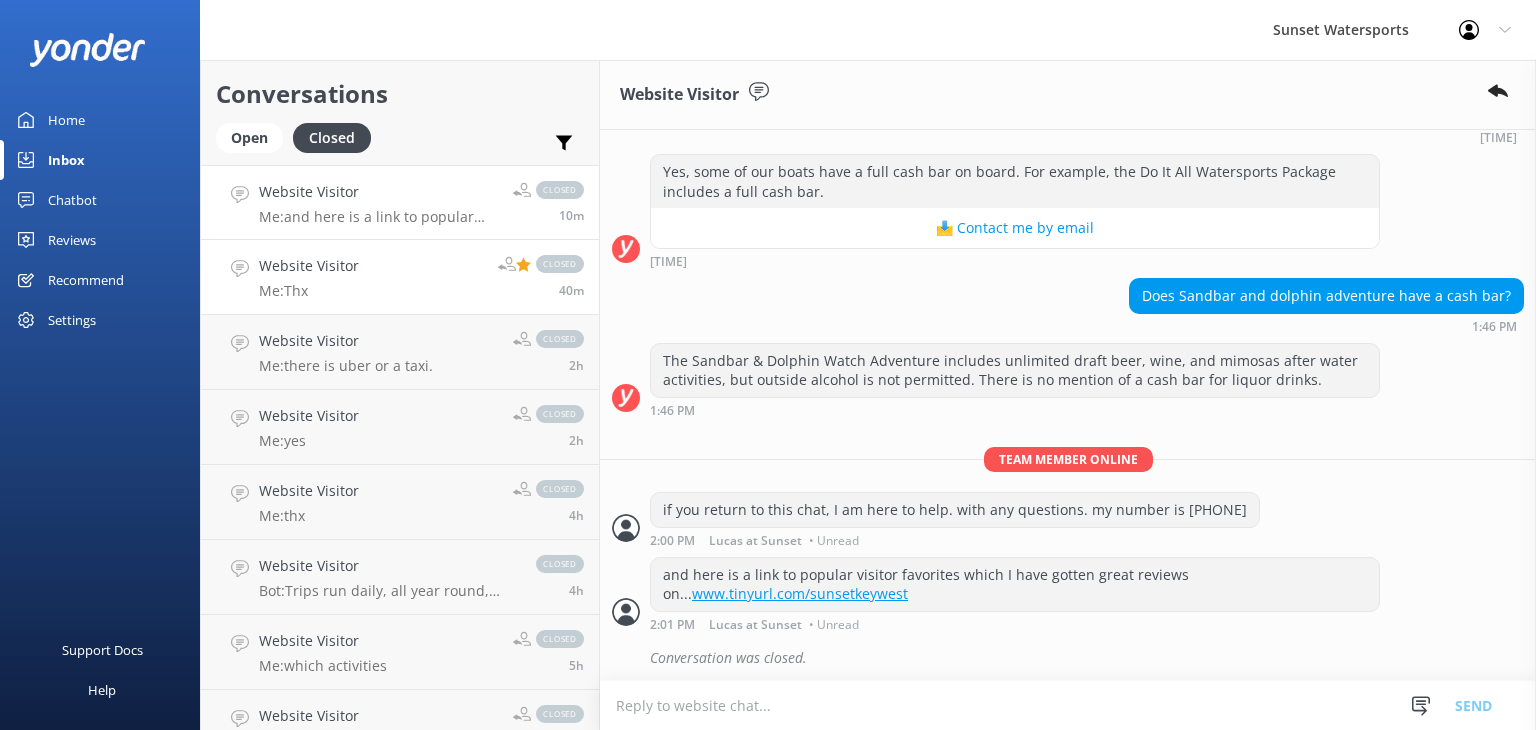click on "Website Visitor Me:  Thx closed 40m" at bounding box center (400, 277) 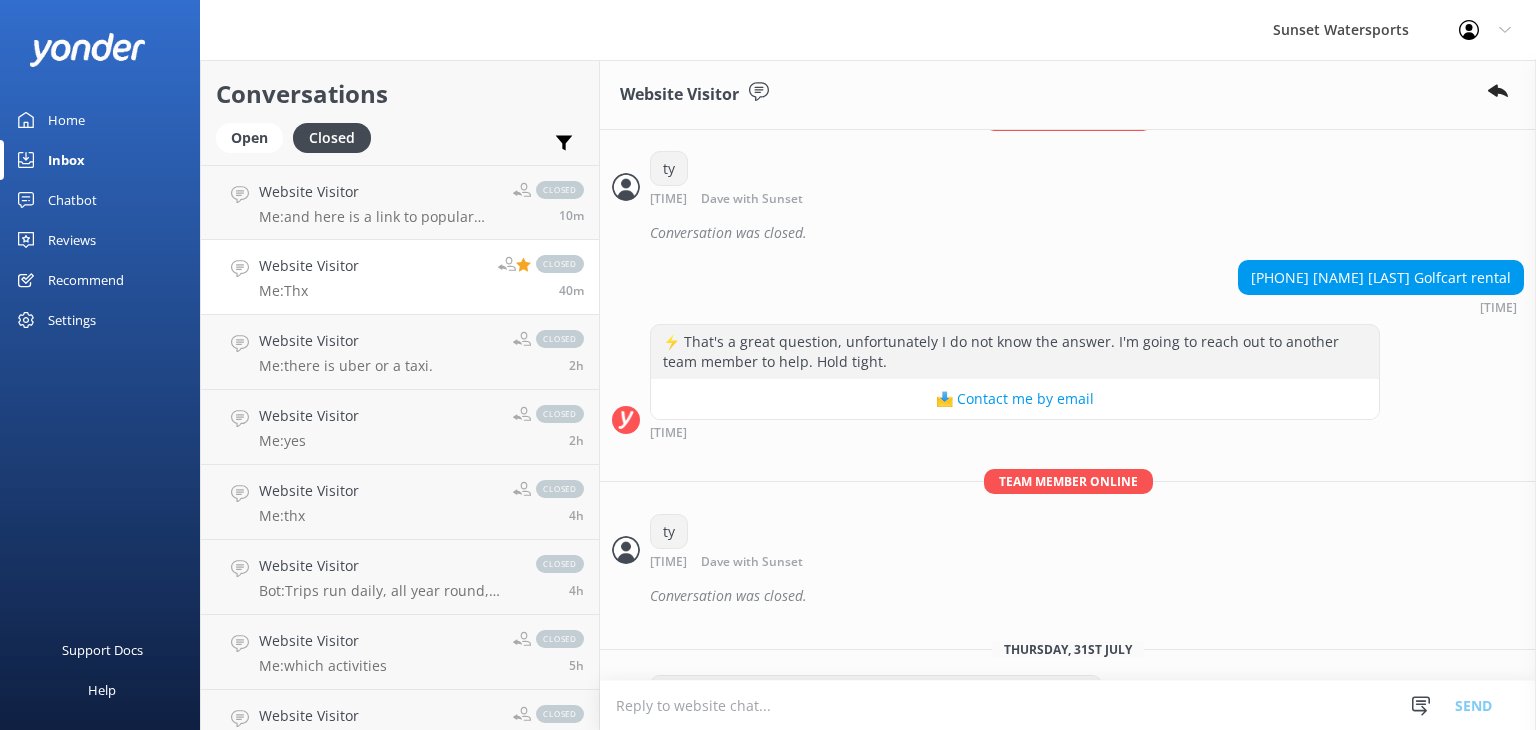 scroll, scrollTop: 11346, scrollLeft: 0, axis: vertical 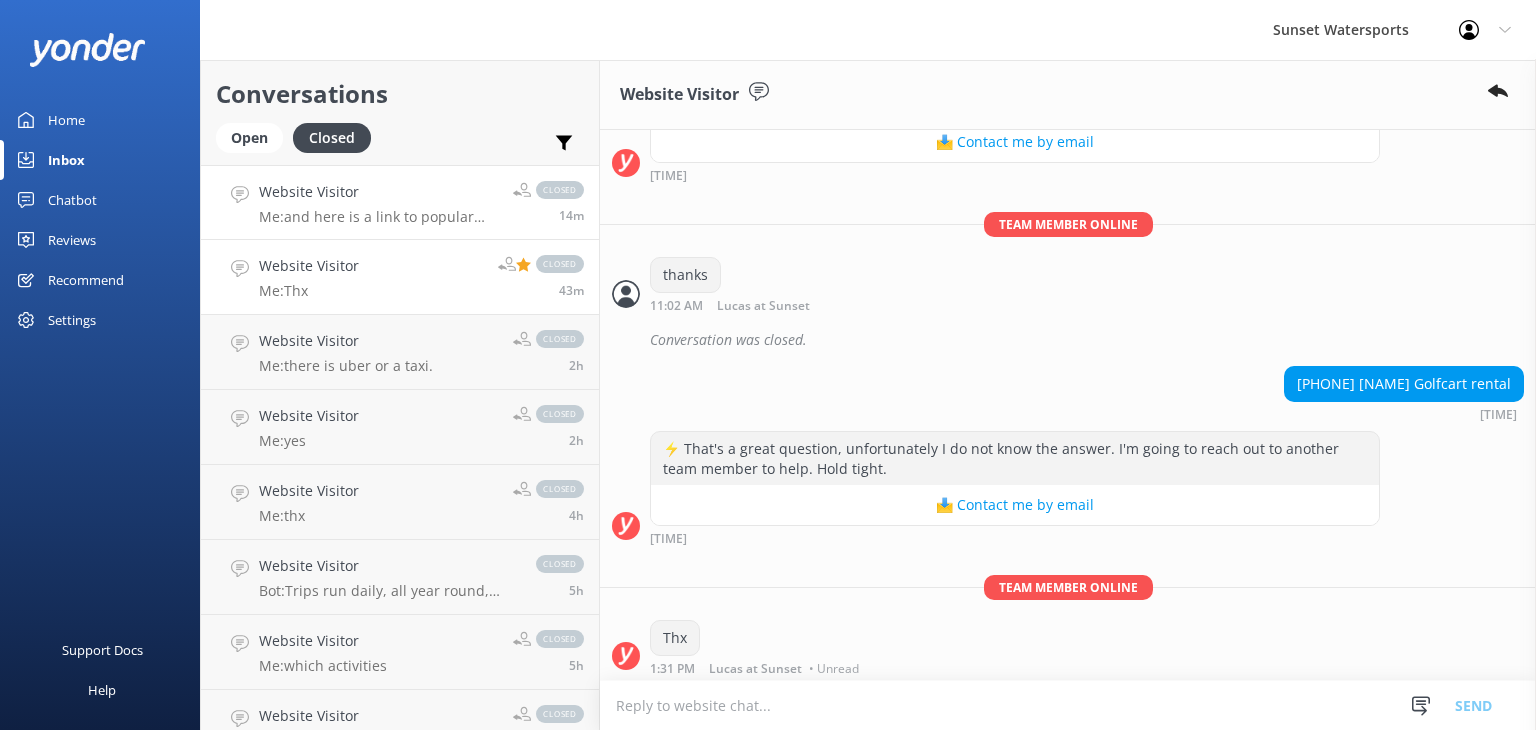 click on "Me:  and here is a link to popular visitor favorites which I have gotten great reviews on... www.tinyurl.com/sunsetkeywest" at bounding box center (378, 217) 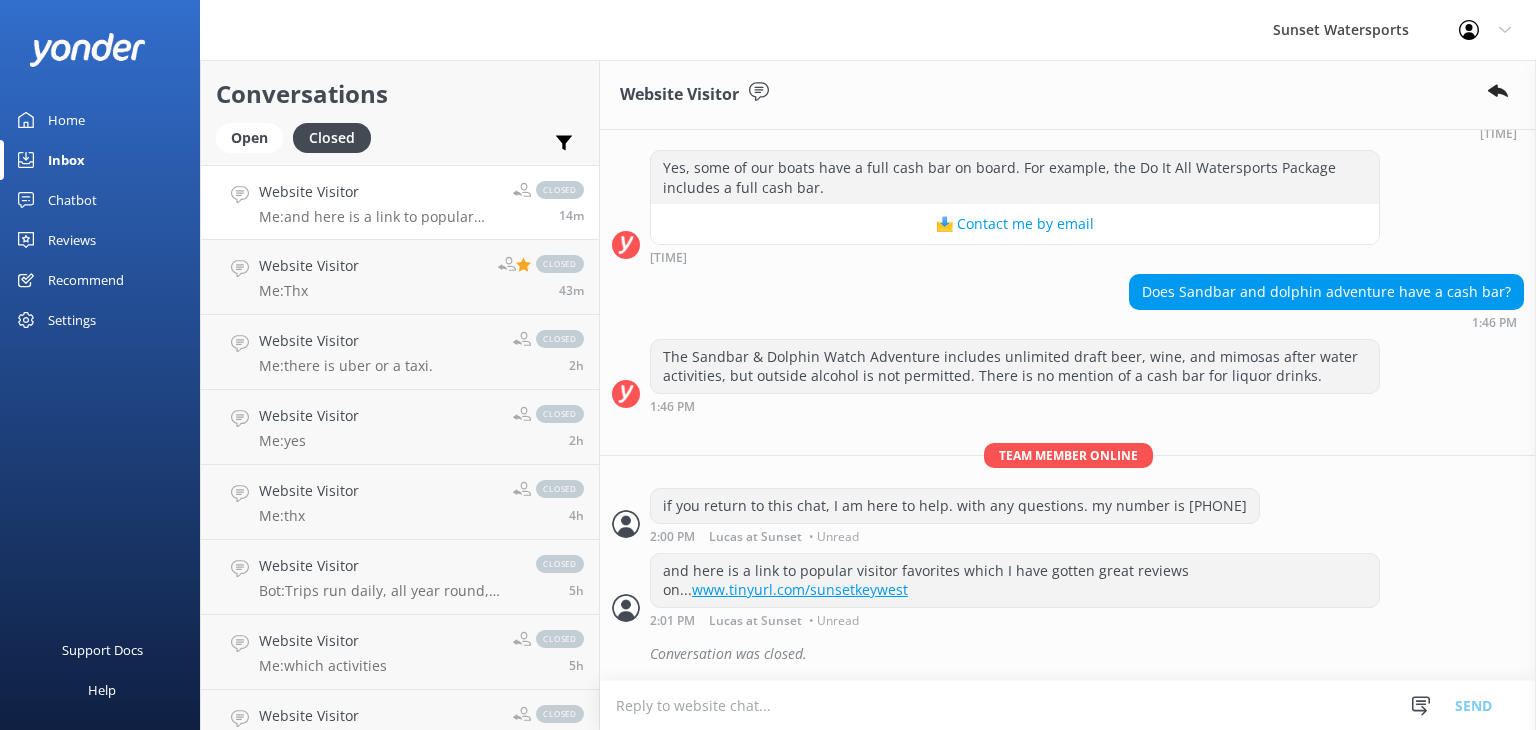 scroll, scrollTop: 411, scrollLeft: 0, axis: vertical 